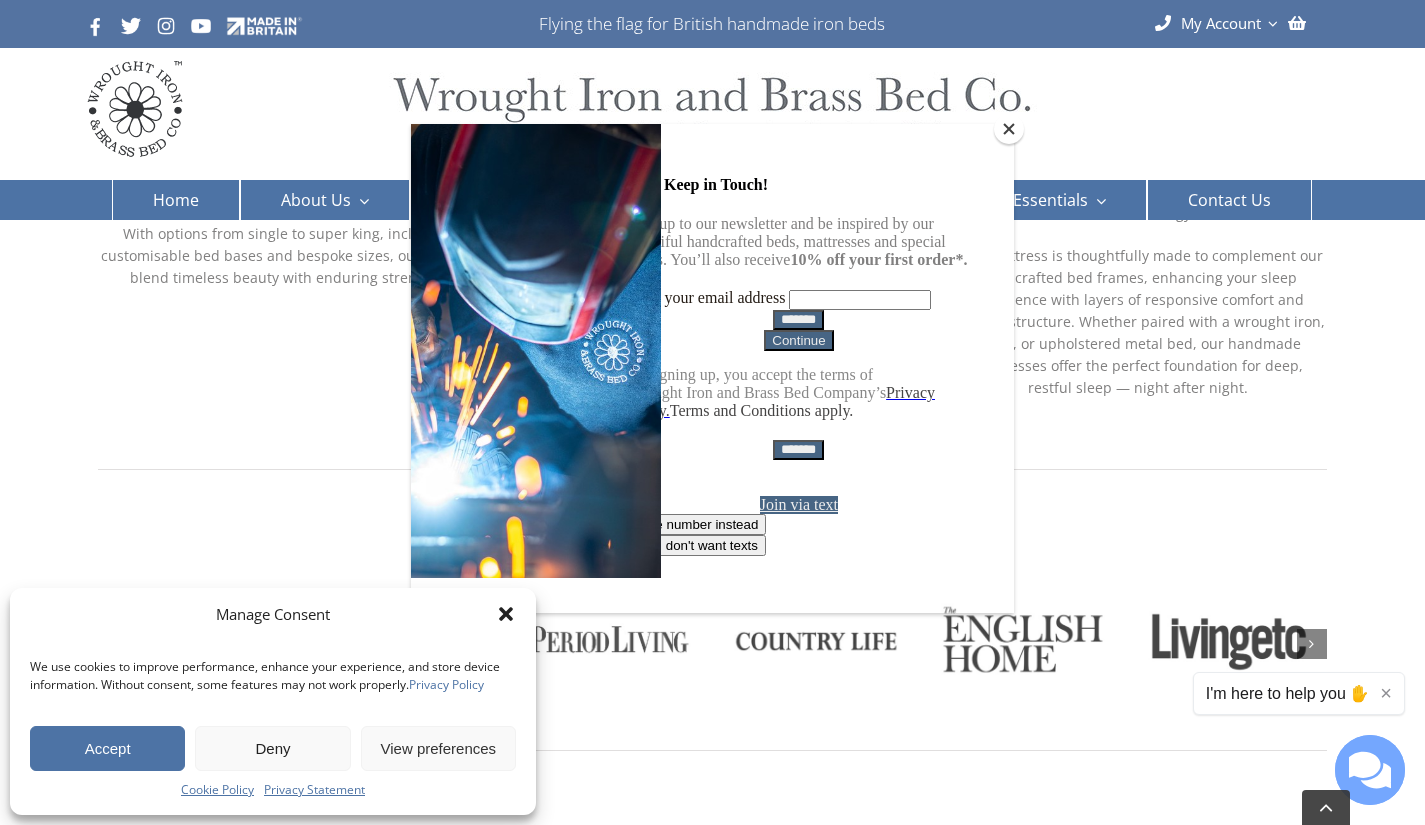 scroll, scrollTop: 2183, scrollLeft: 0, axis: vertical 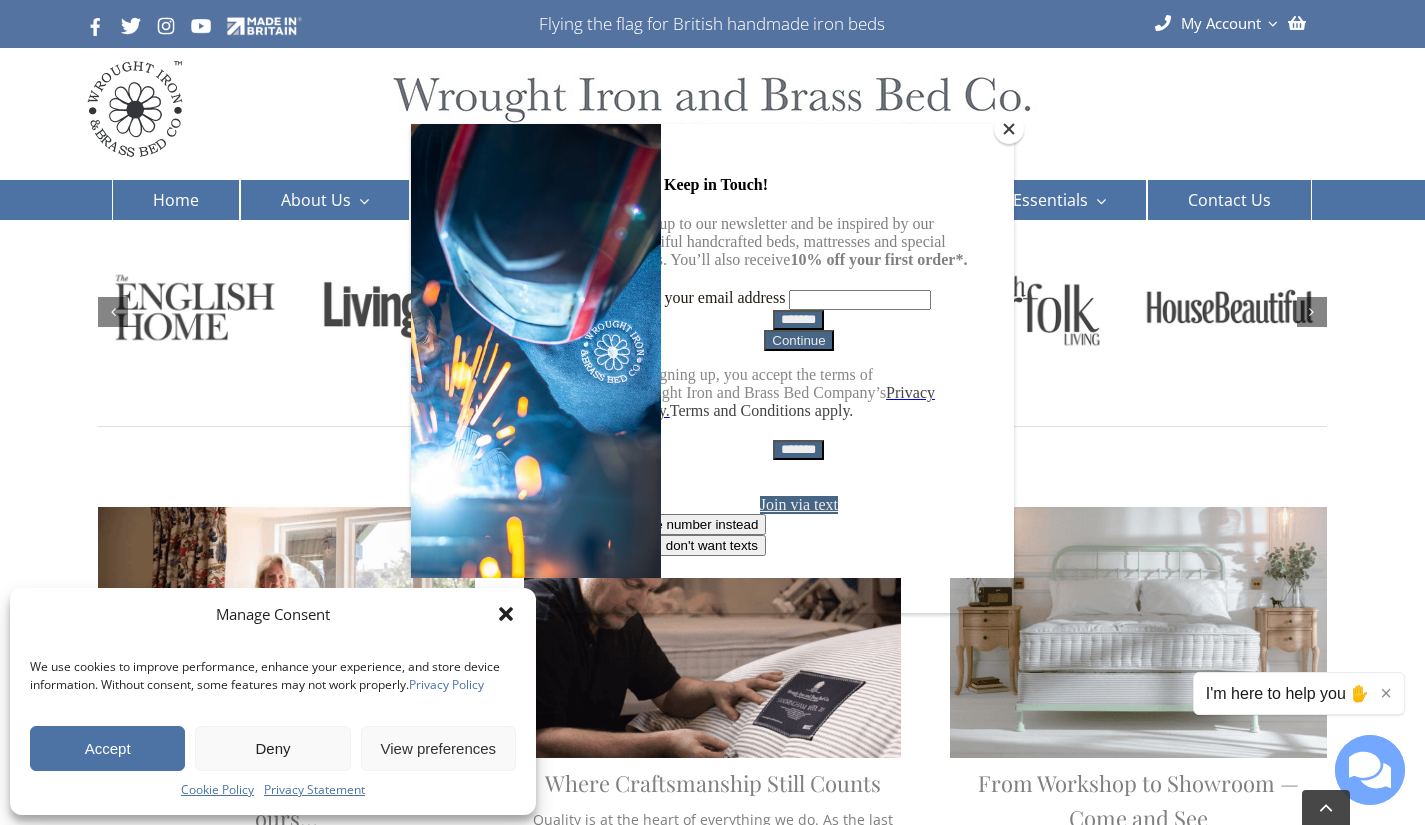 click at bounding box center [1009, 129] 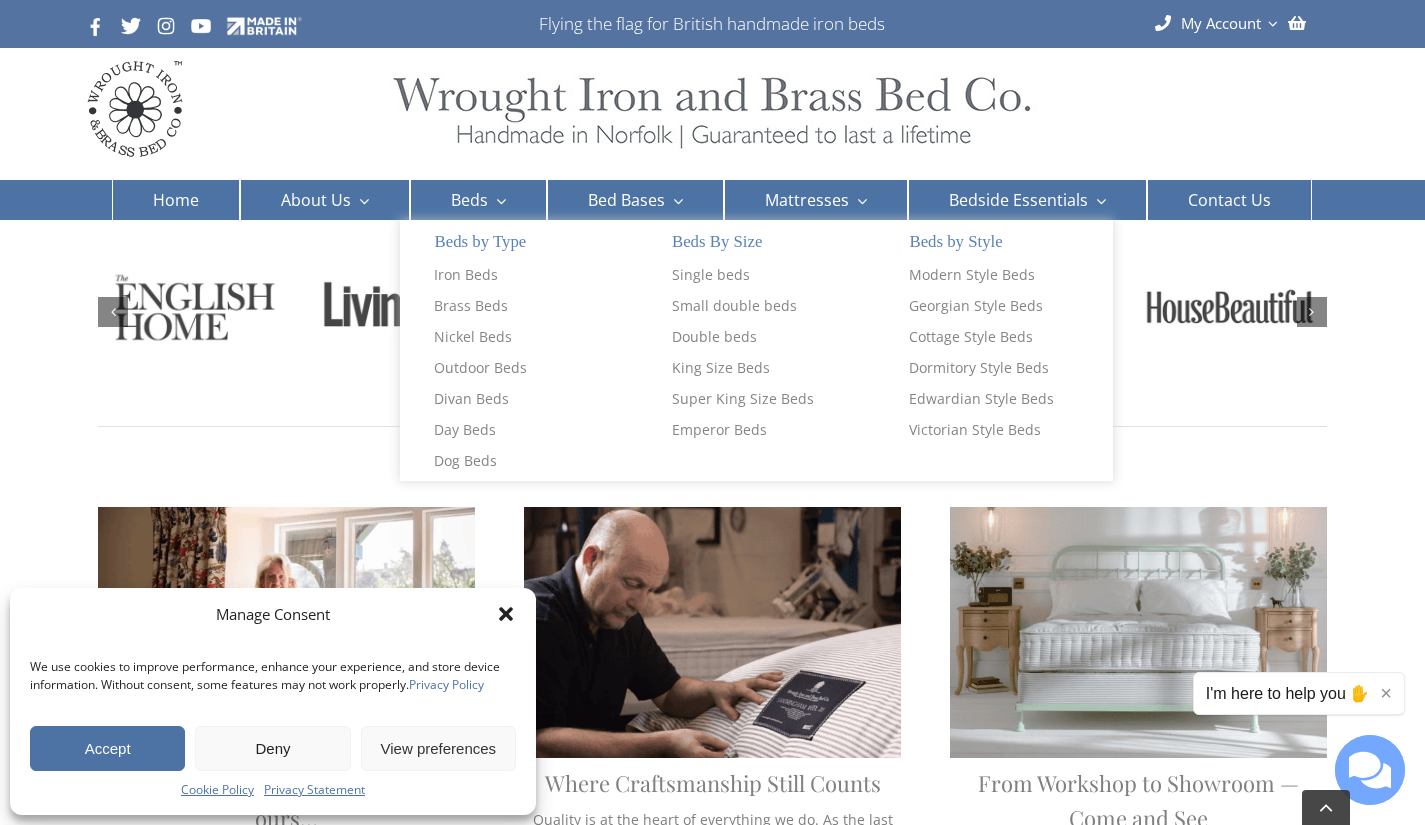 click at bounding box center [497, 201] 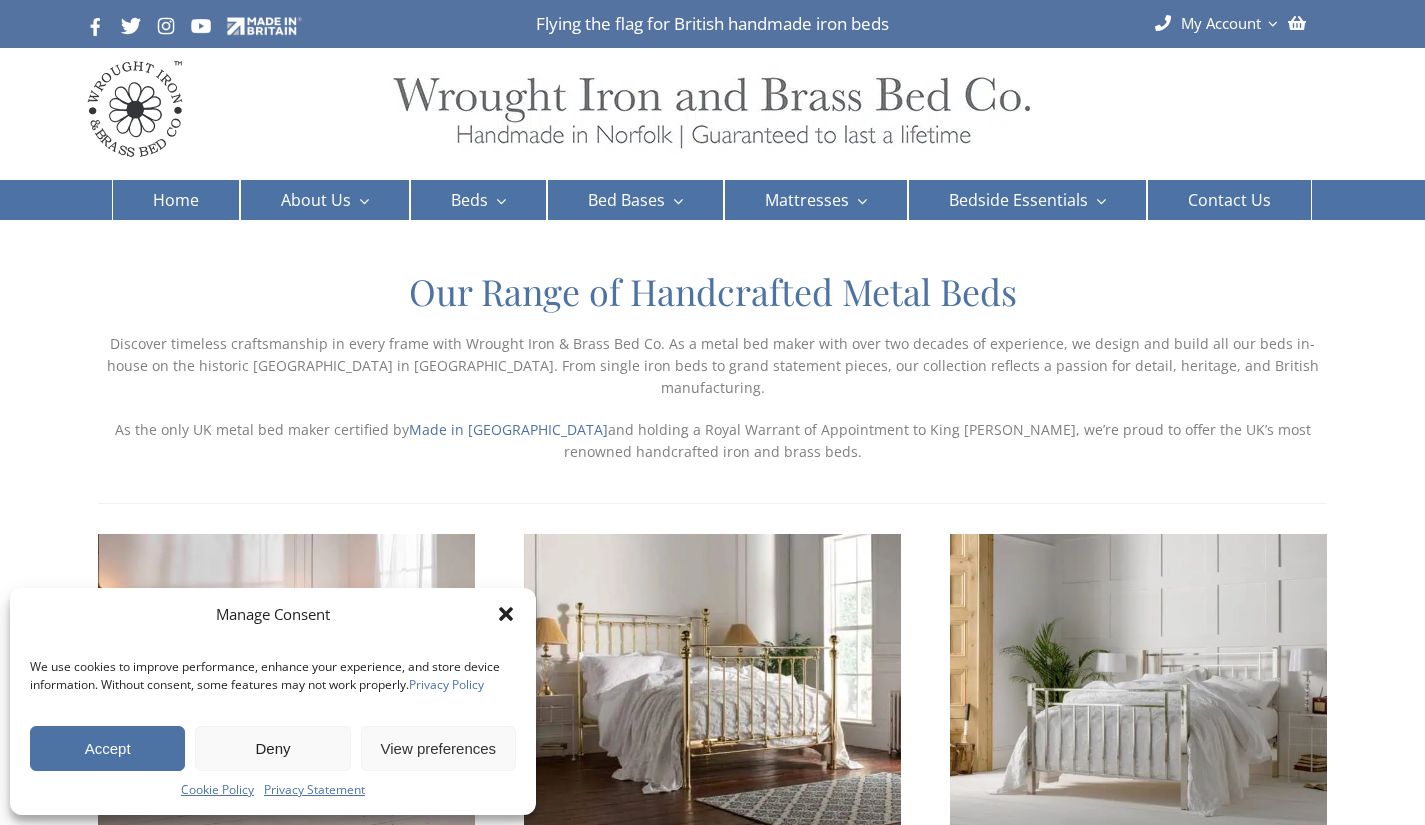 scroll, scrollTop: 0, scrollLeft: 0, axis: both 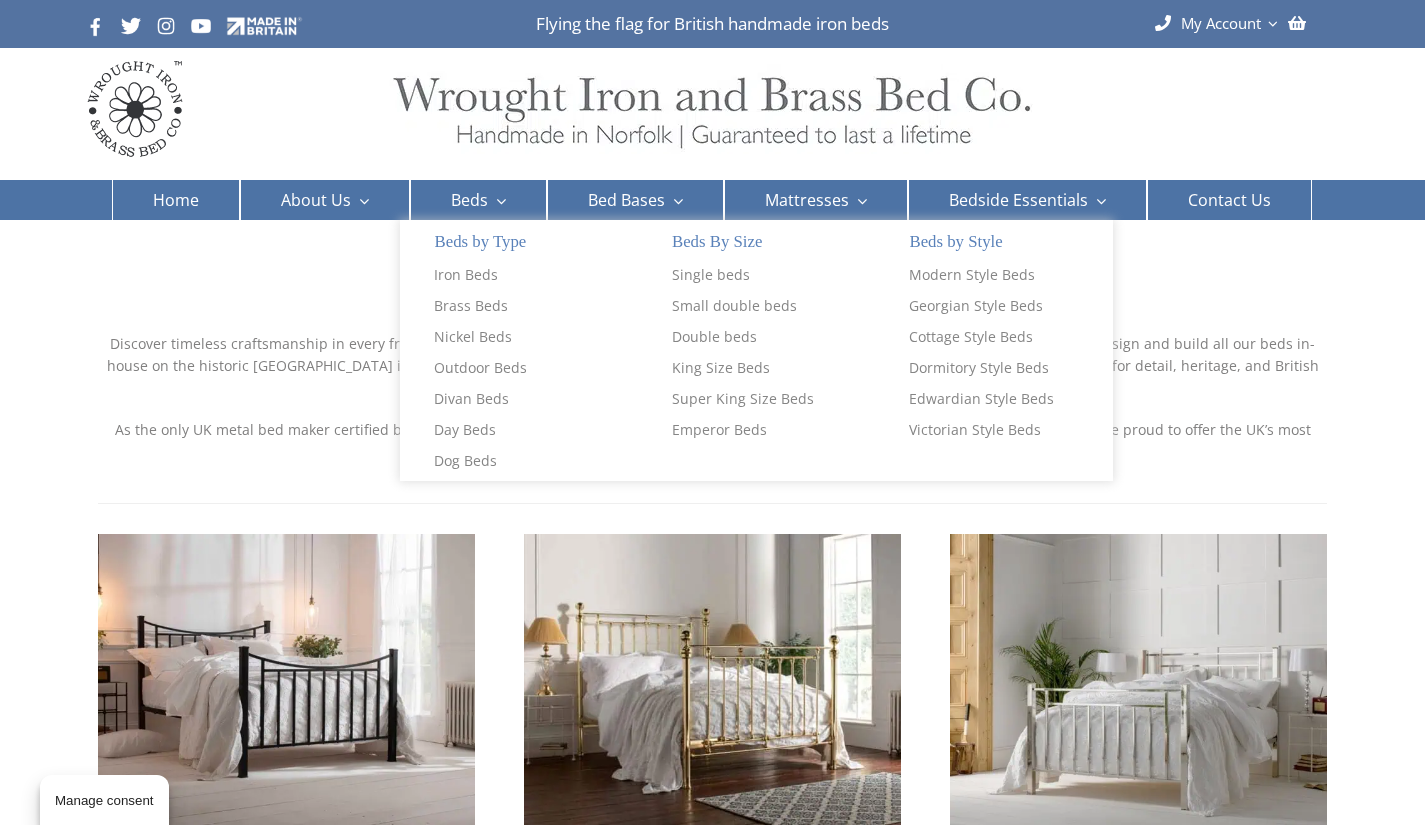 click on "Super King Size Beds" at bounding box center (743, 399) 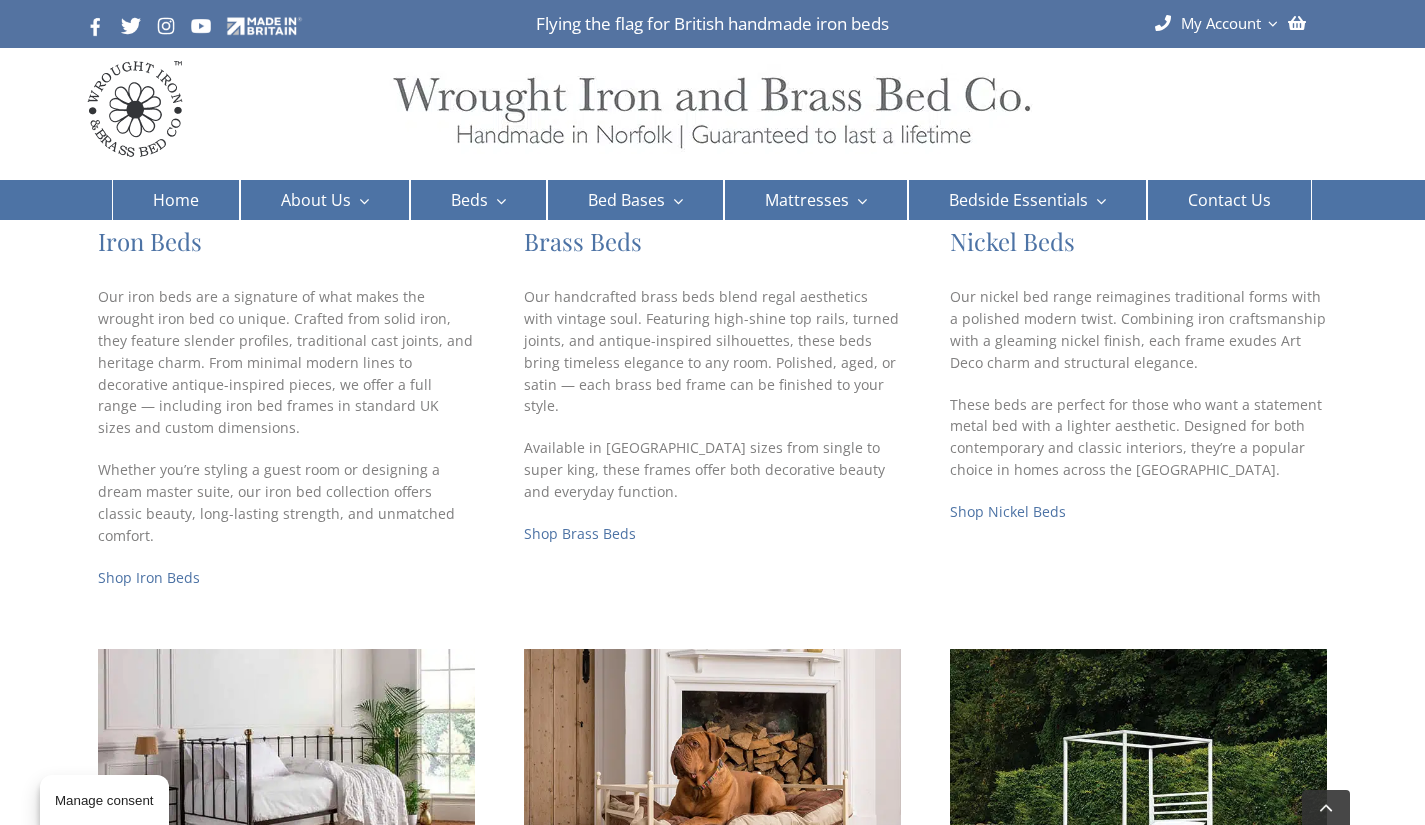 scroll, scrollTop: 621, scrollLeft: 0, axis: vertical 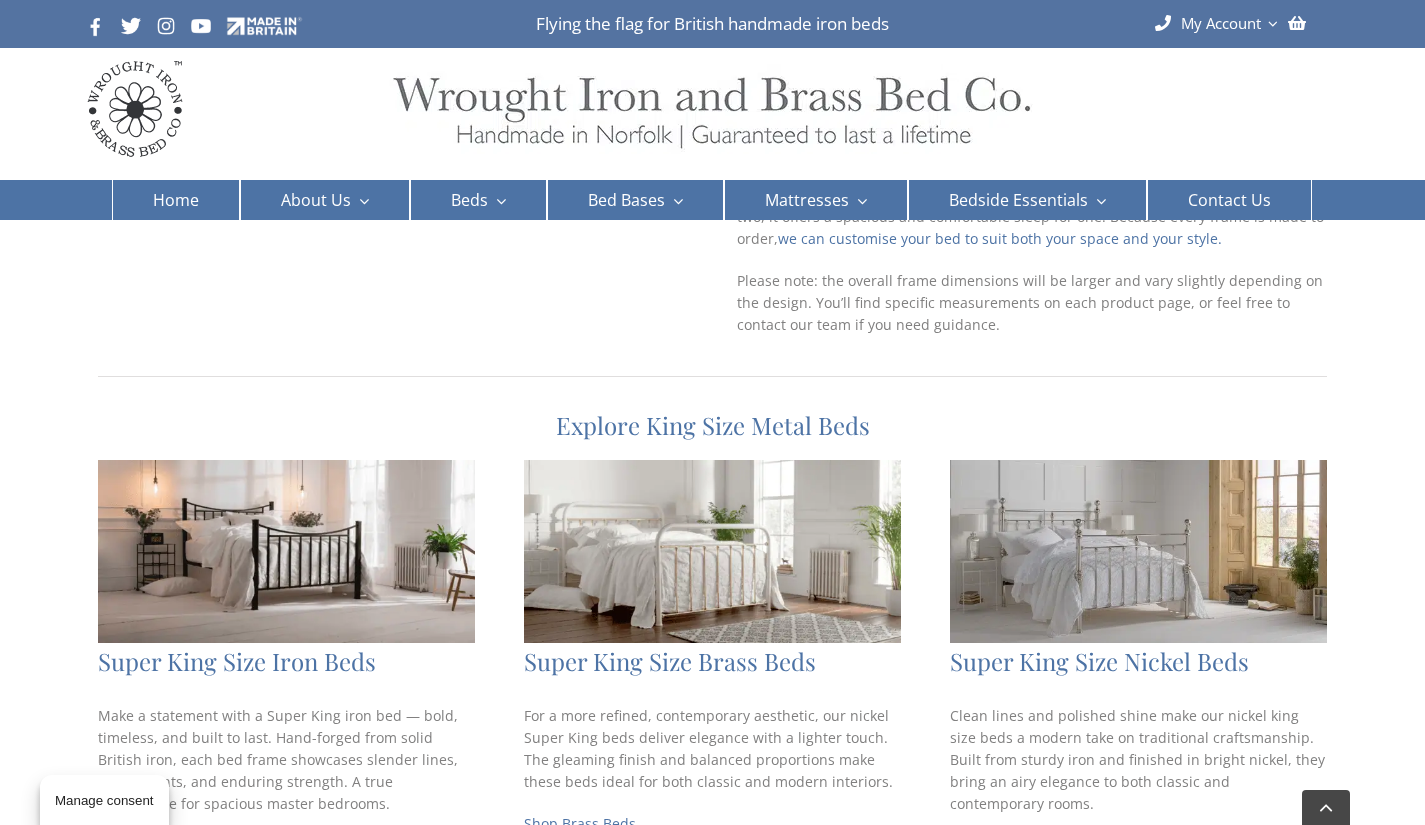 click at bounding box center (286, 551) 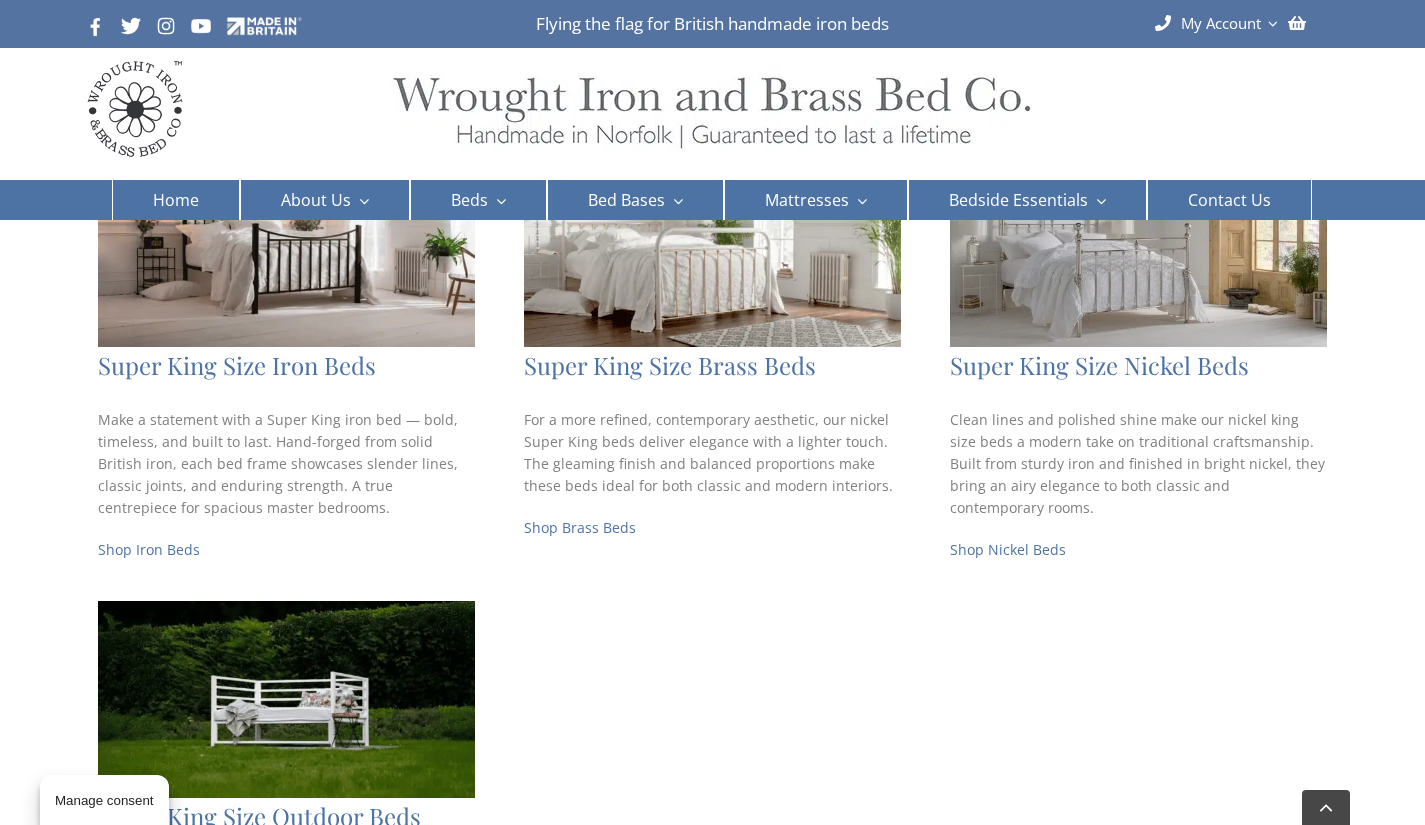 scroll, scrollTop: 707, scrollLeft: 0, axis: vertical 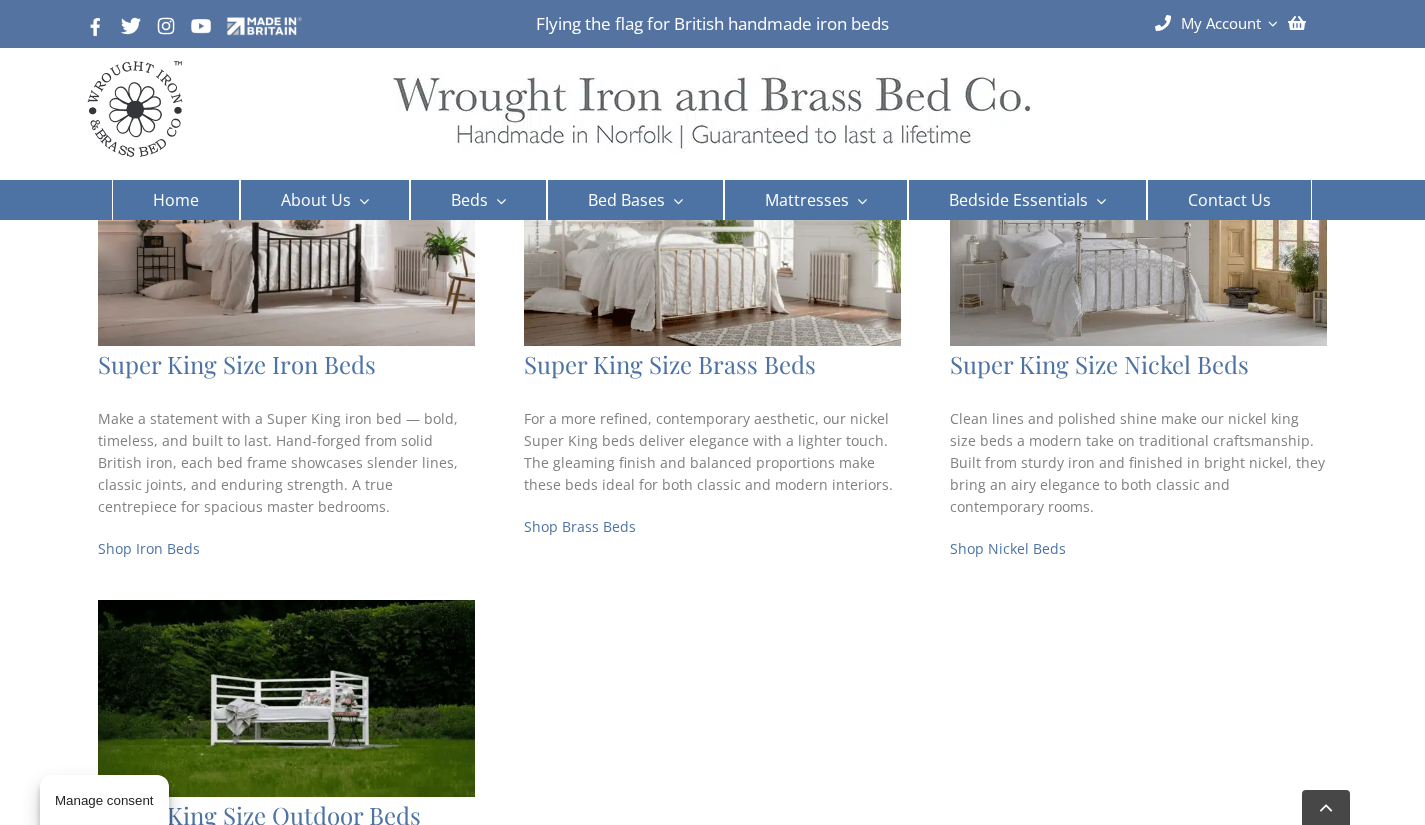 click on "Shop Iron Beds" at bounding box center (149, 548) 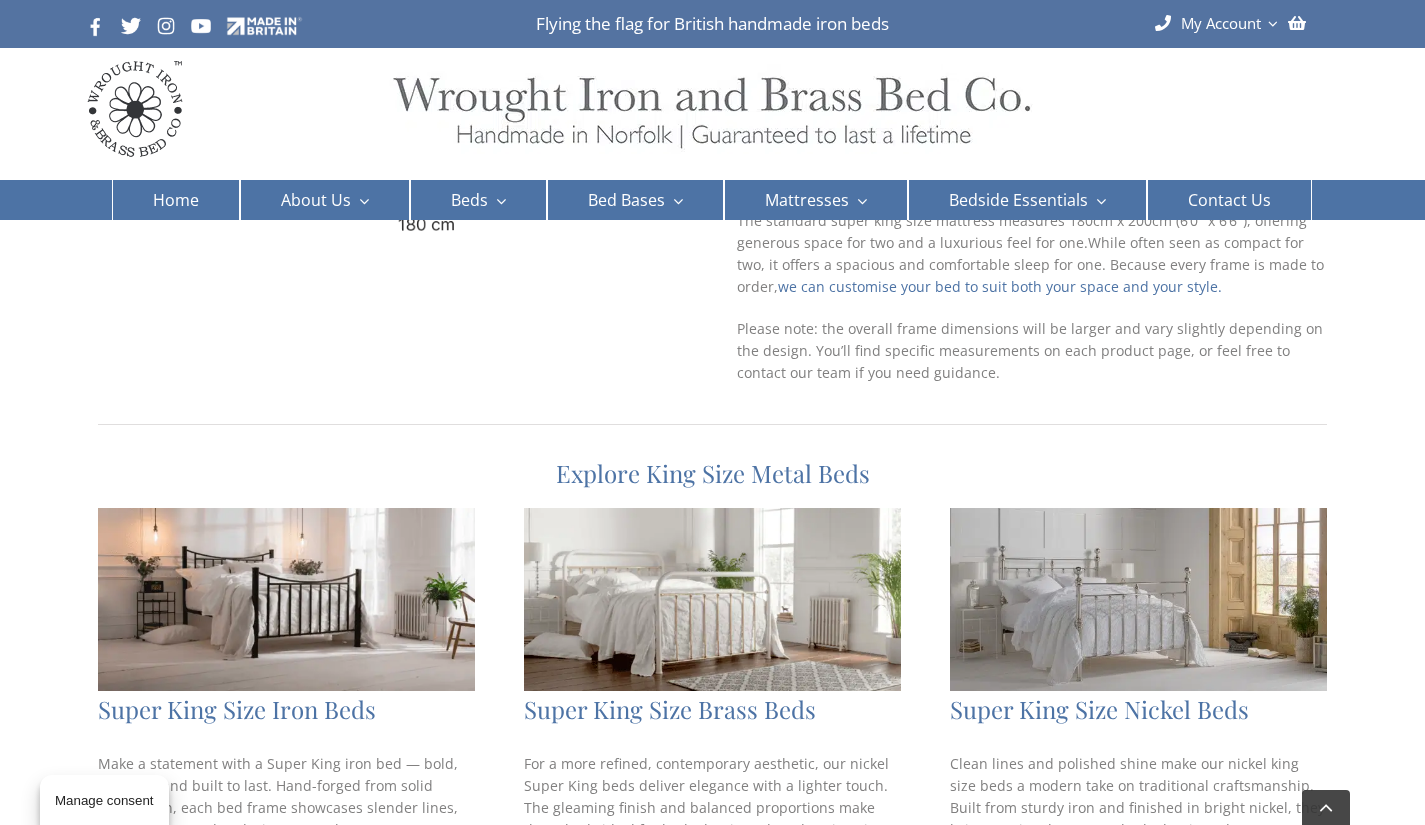 scroll, scrollTop: 359, scrollLeft: 0, axis: vertical 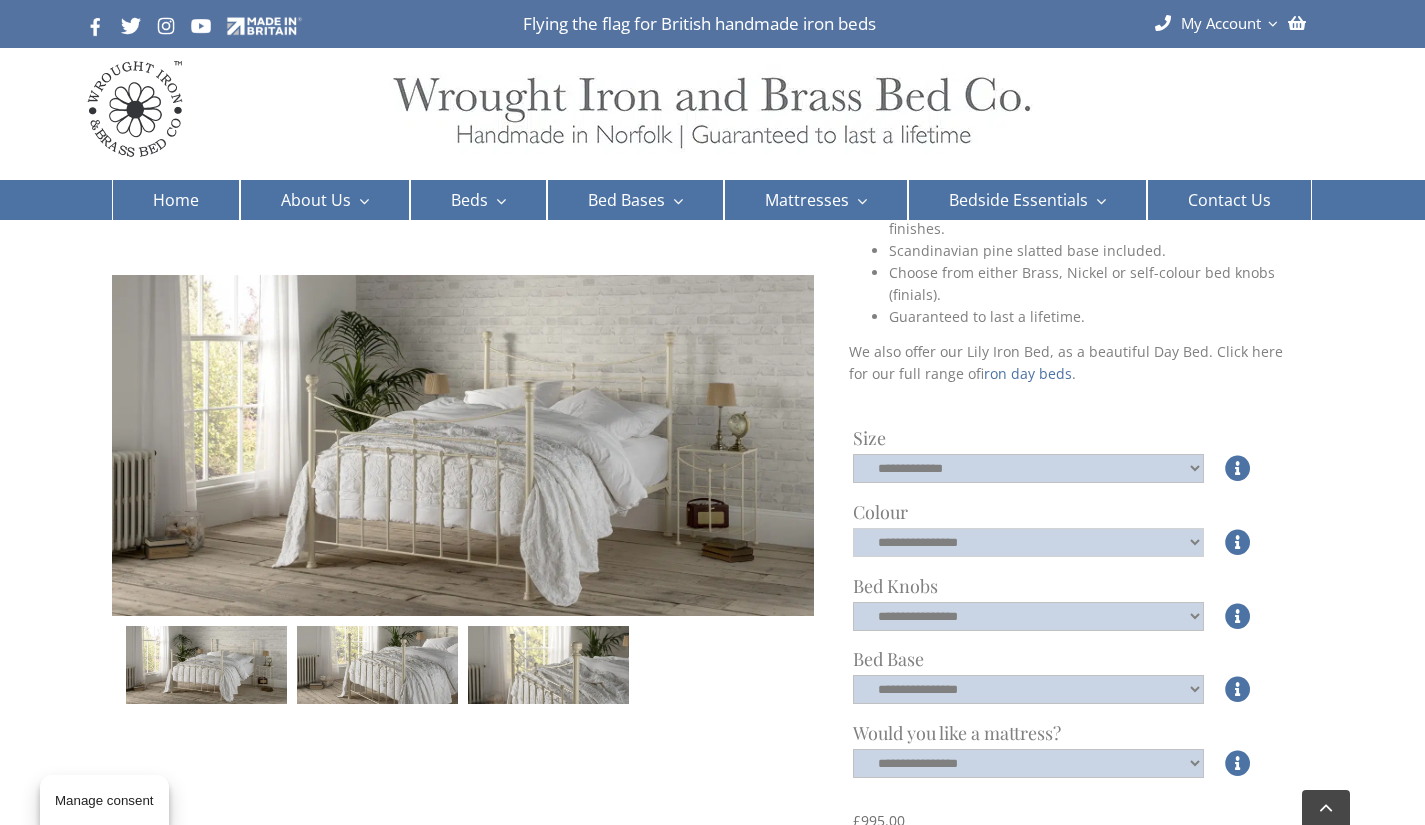 click on "**********" 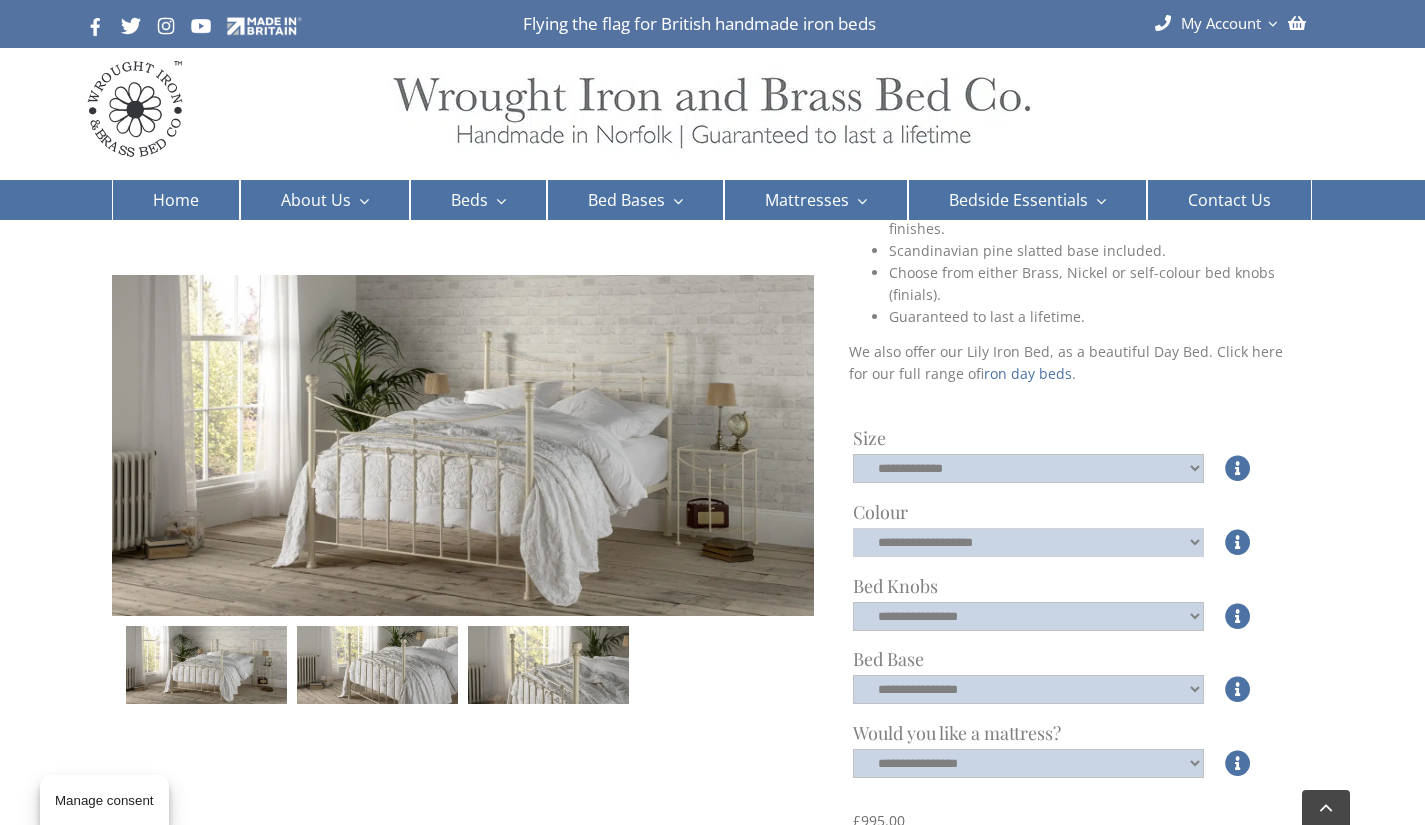 click on "**********" 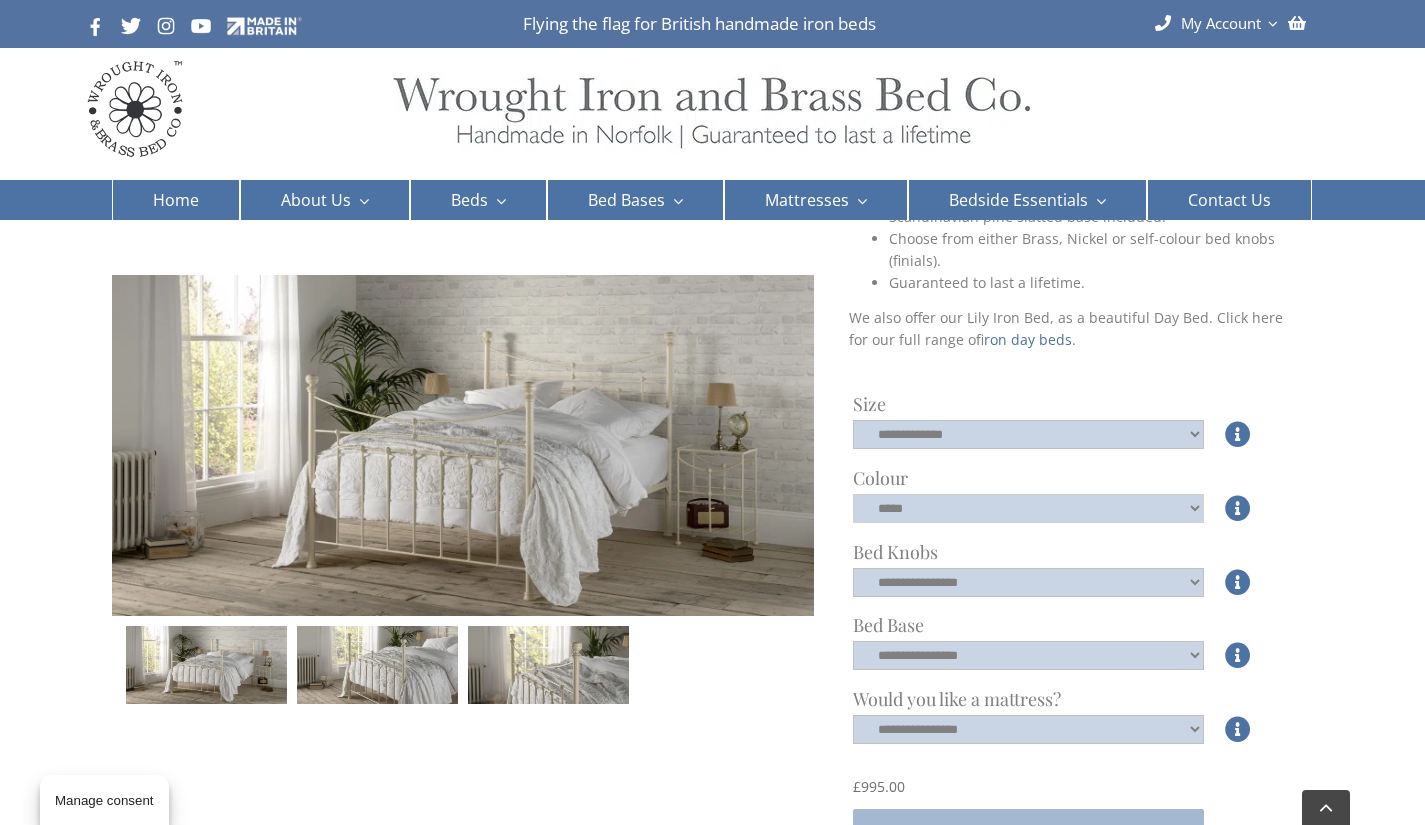 scroll, scrollTop: 353, scrollLeft: 0, axis: vertical 